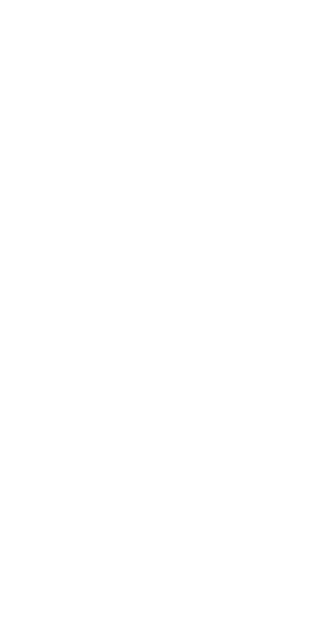 scroll, scrollTop: 0, scrollLeft: 0, axis: both 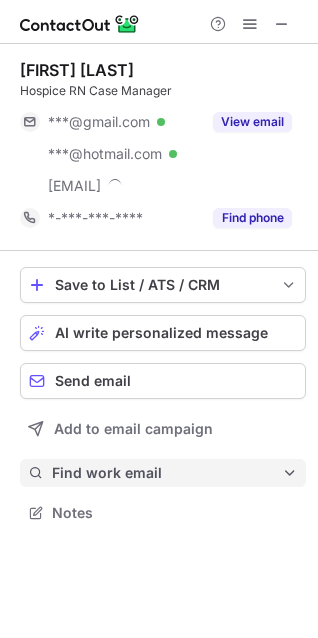 click on "Find work email" at bounding box center (167, 473) 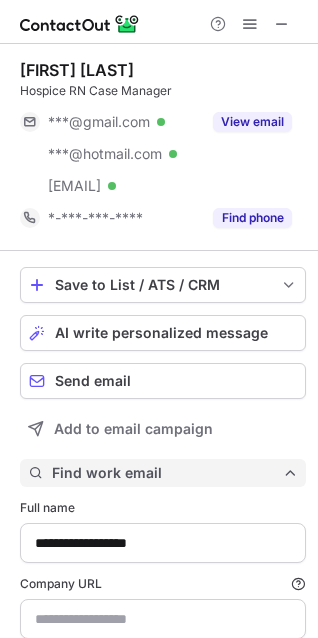scroll, scrollTop: 10, scrollLeft: 10, axis: both 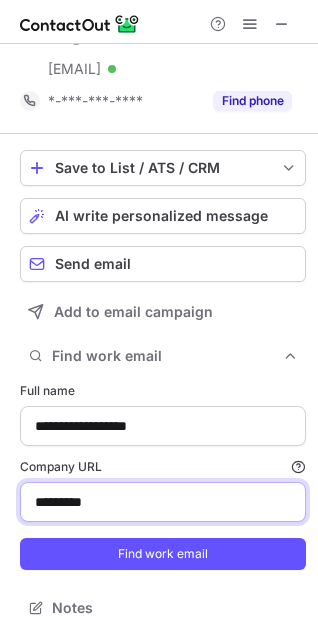 click on "*********" at bounding box center [163, 502] 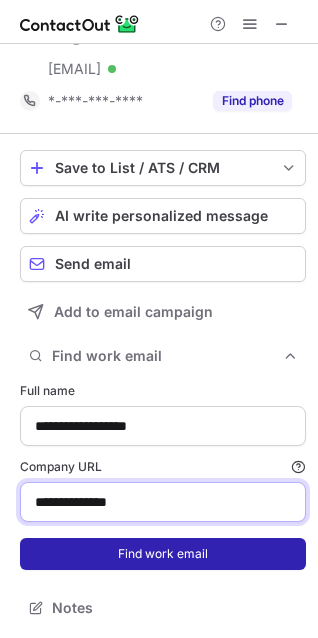 type on "**********" 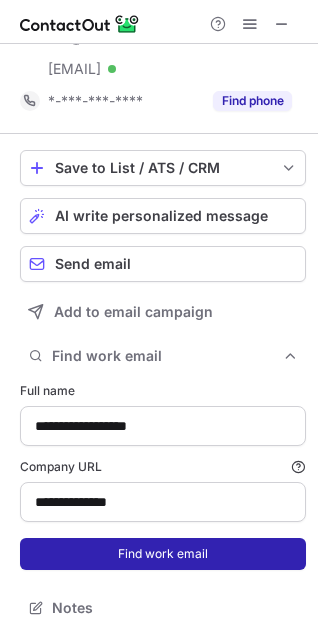 type 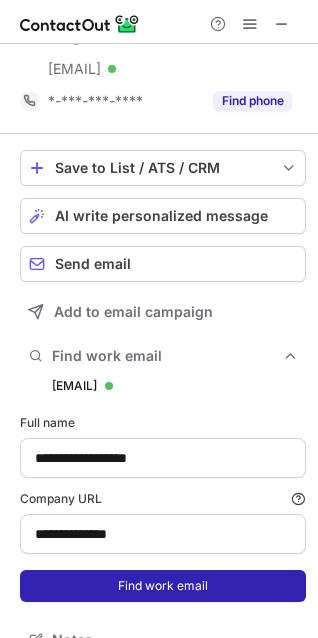 scroll, scrollTop: 10, scrollLeft: 10, axis: both 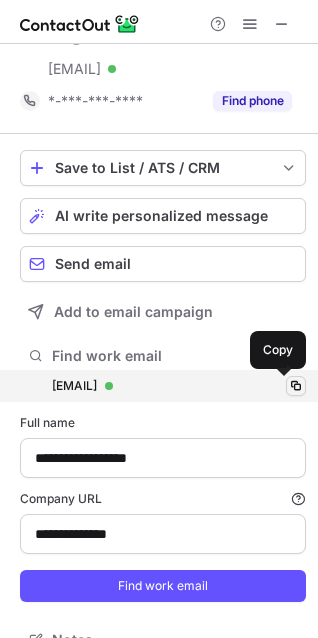 click at bounding box center [296, 386] 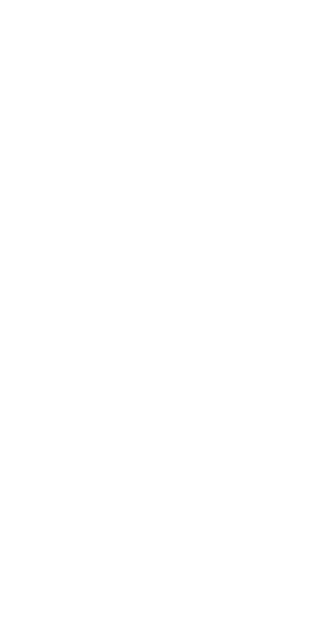 scroll, scrollTop: 0, scrollLeft: 0, axis: both 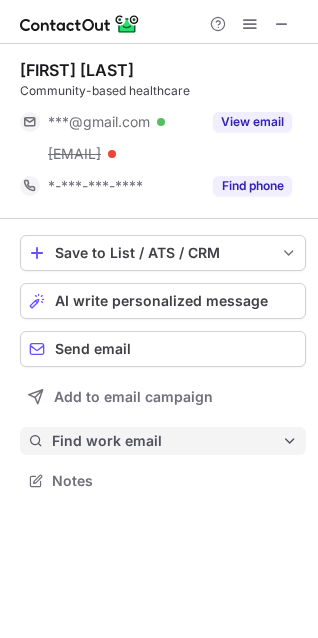 click on "Find work email" at bounding box center [167, 441] 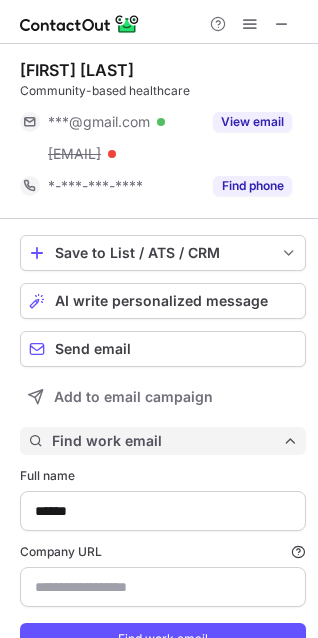 scroll, scrollTop: 10, scrollLeft: 10, axis: both 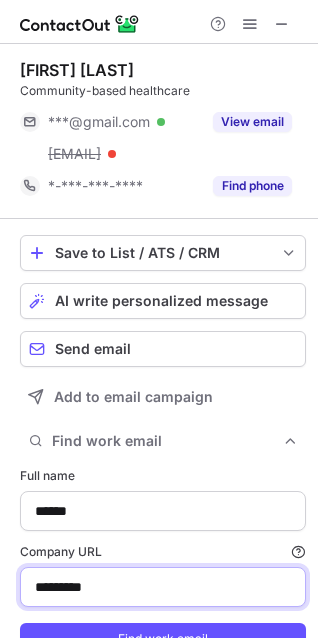 click on "*********" at bounding box center [163, 587] 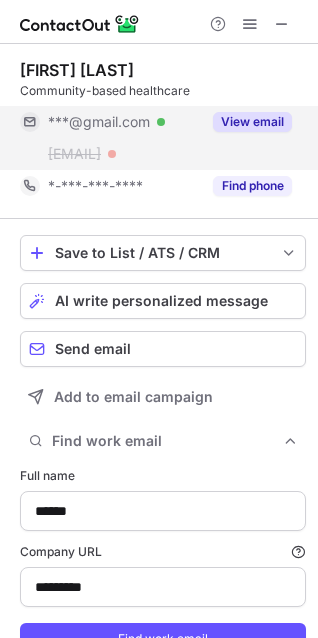 click on "View email" at bounding box center (246, 122) 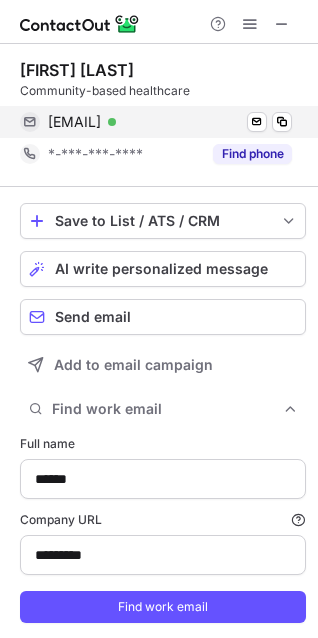 scroll, scrollTop: 647, scrollLeft: 304, axis: both 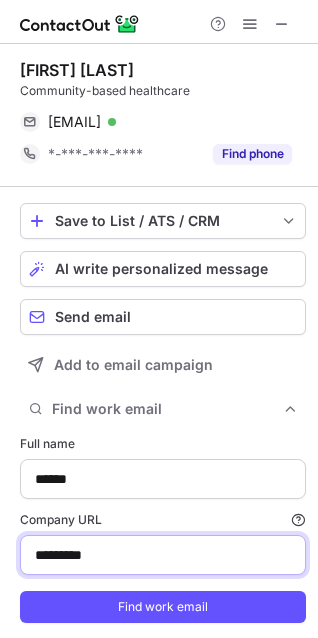 click on "*********" at bounding box center [163, 555] 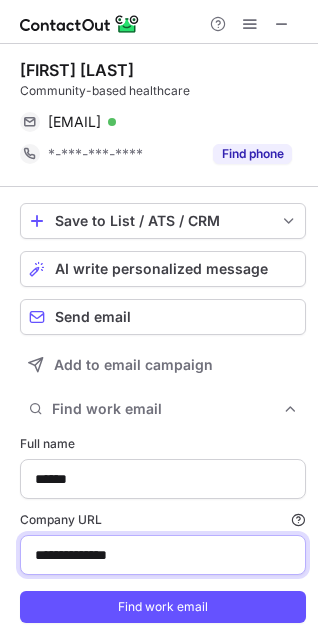 type on "**********" 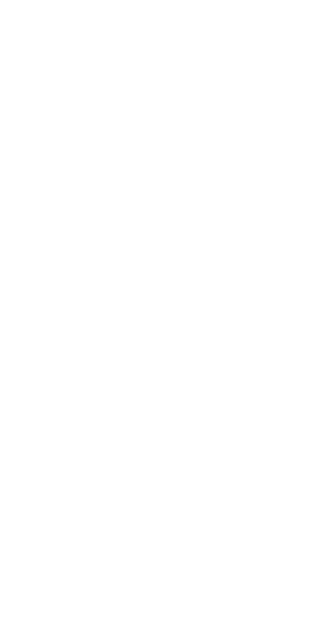 scroll, scrollTop: 0, scrollLeft: 0, axis: both 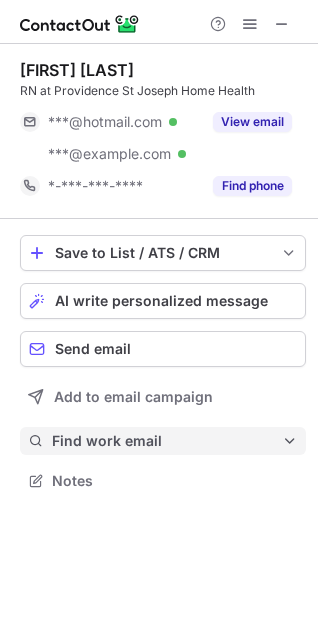 click on "Find work email" at bounding box center [167, 441] 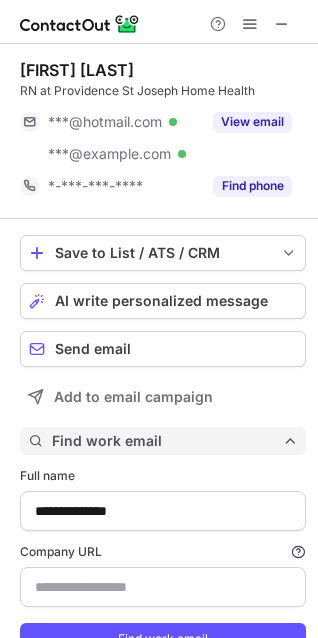 scroll, scrollTop: 10, scrollLeft: 10, axis: both 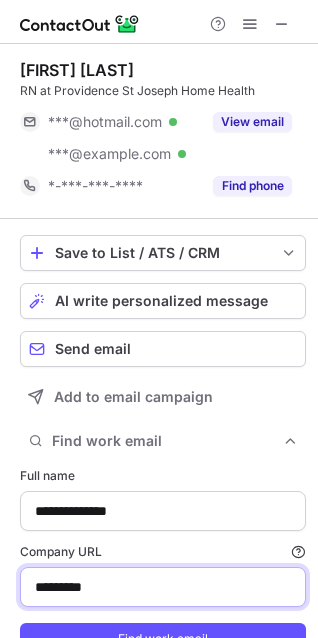 click on "*********" at bounding box center [163, 587] 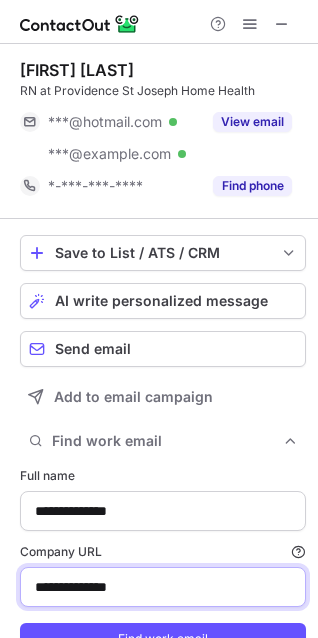 type on "**********" 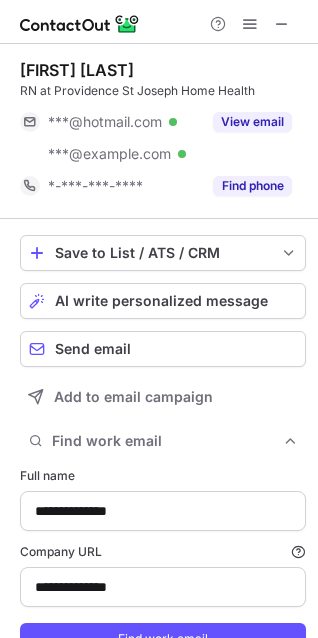 scroll, scrollTop: 17, scrollLeft: 0, axis: vertical 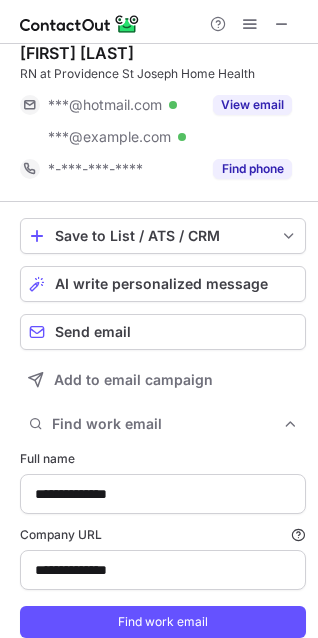type 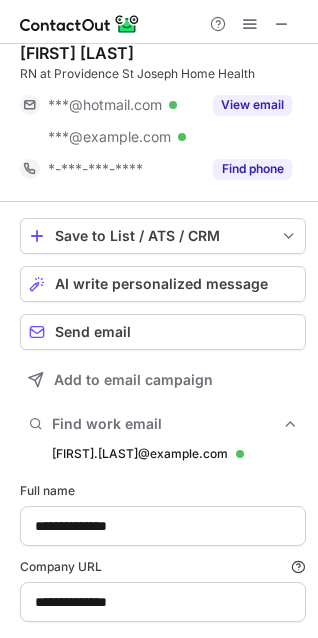 scroll, scrollTop: 10, scrollLeft: 10, axis: both 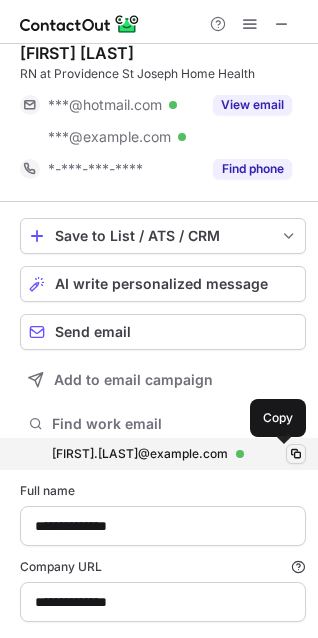 click at bounding box center (296, 454) 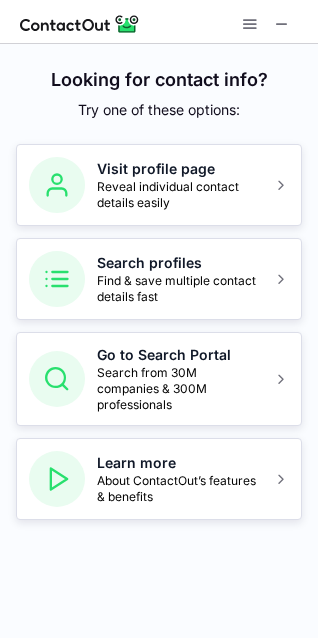 scroll, scrollTop: 0, scrollLeft: 0, axis: both 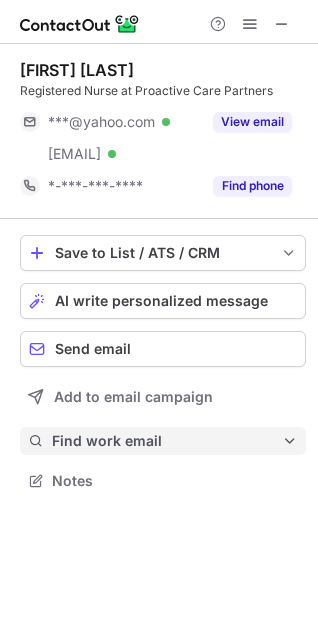 click on "Find work email" at bounding box center (167, 441) 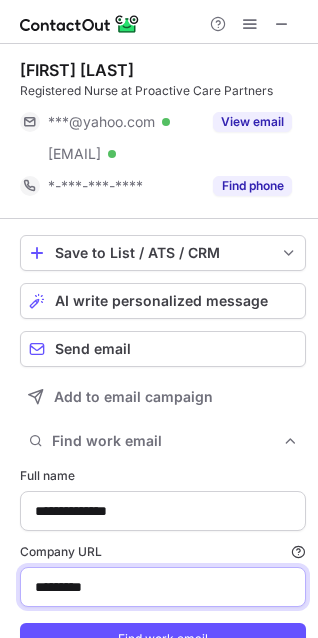 click on "*********" at bounding box center (163, 587) 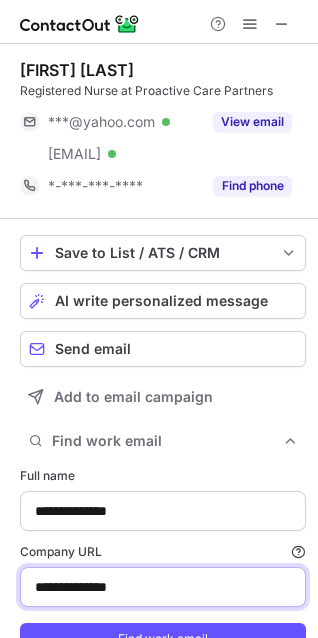 type on "**********" 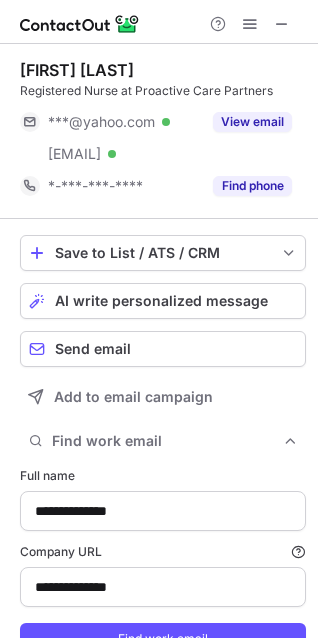 type 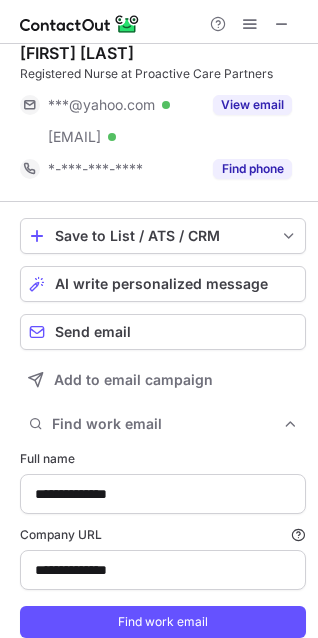 click on "Find work email" at bounding box center (163, 622) 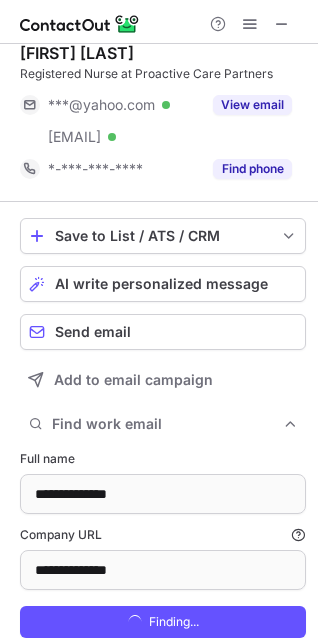 scroll, scrollTop: 10, scrollLeft: 10, axis: both 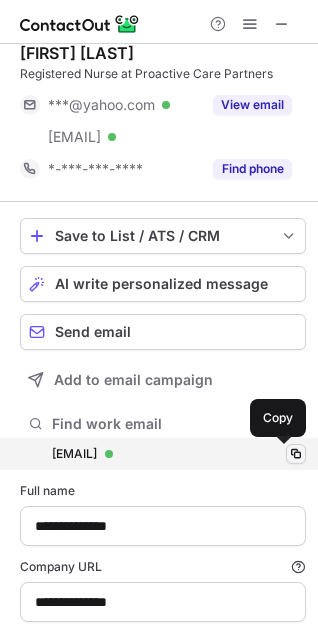 click at bounding box center [296, 454] 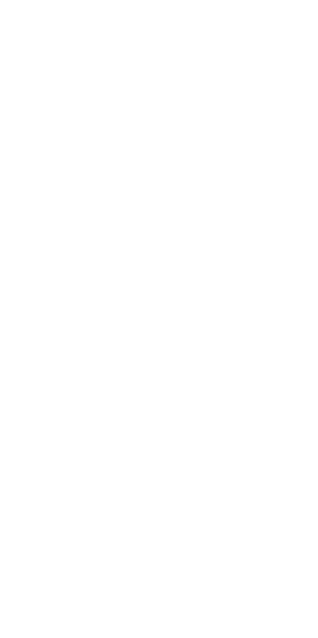 scroll, scrollTop: 0, scrollLeft: 0, axis: both 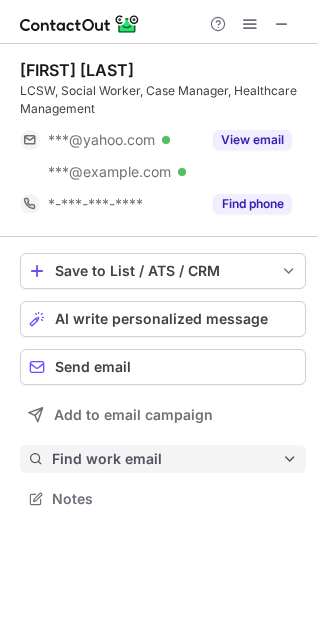 click on "Find work email" at bounding box center (163, 459) 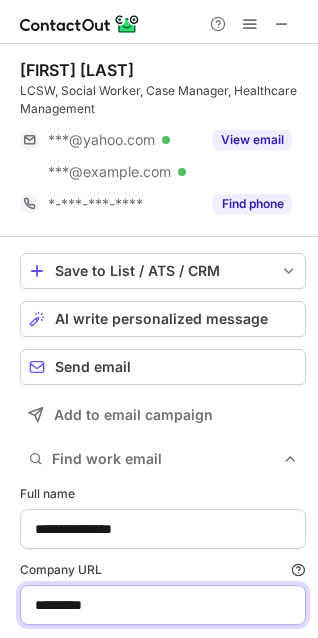 click on "*********" at bounding box center [163, 605] 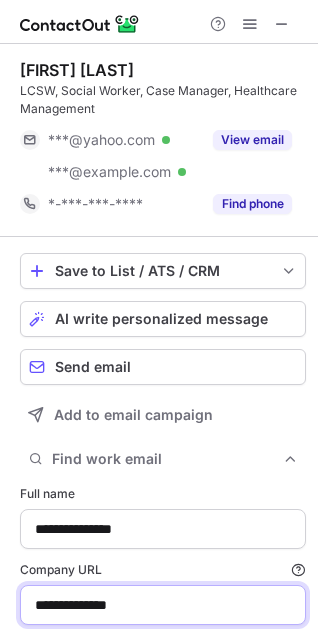type on "**********" 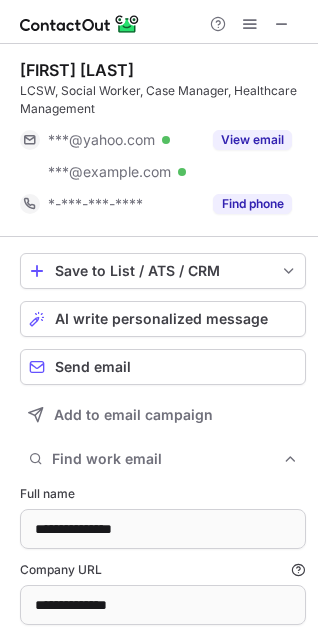 scroll, scrollTop: 10, scrollLeft: 10, axis: both 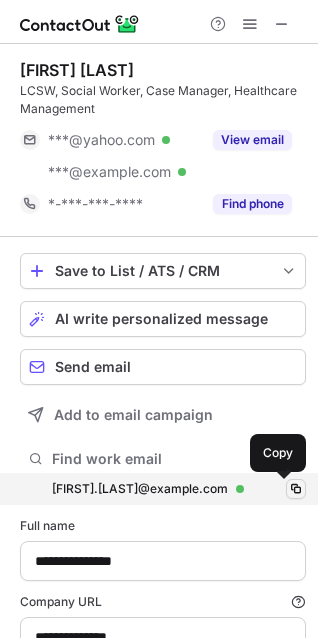 click at bounding box center (296, 489) 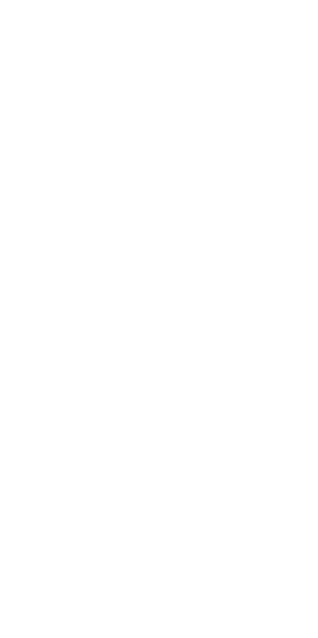 scroll, scrollTop: 0, scrollLeft: 0, axis: both 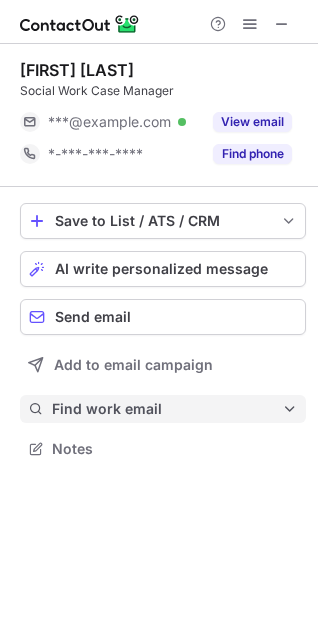 click on "Find work email" at bounding box center (167, 409) 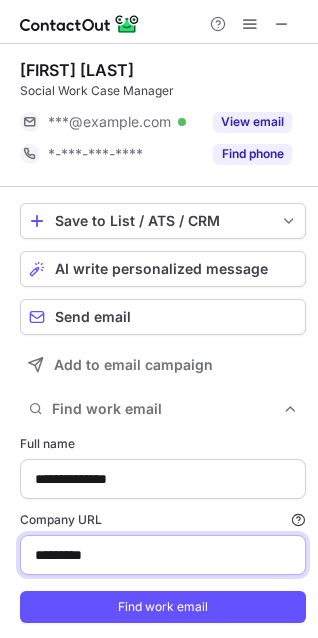 click on "*********" at bounding box center [163, 555] 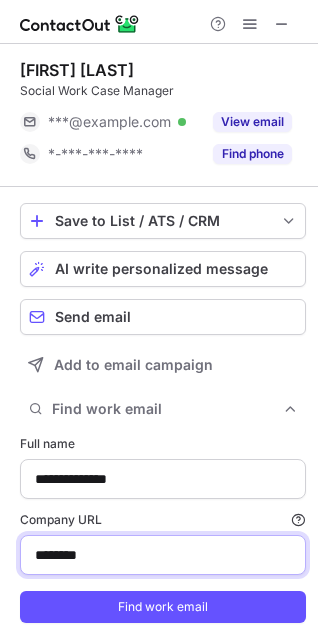 type on "********" 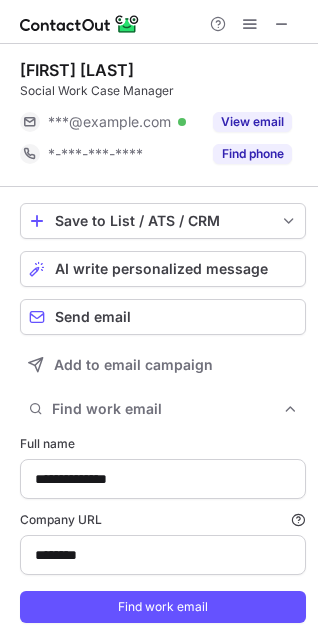 type 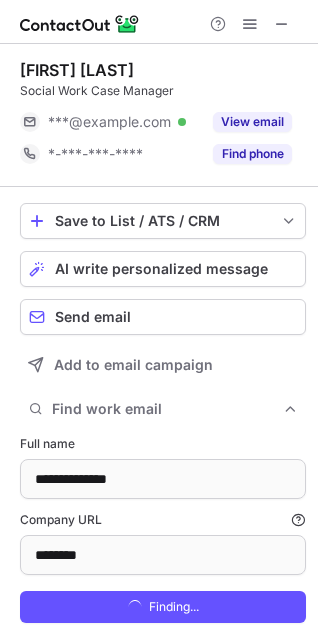 scroll, scrollTop: 10, scrollLeft: 10, axis: both 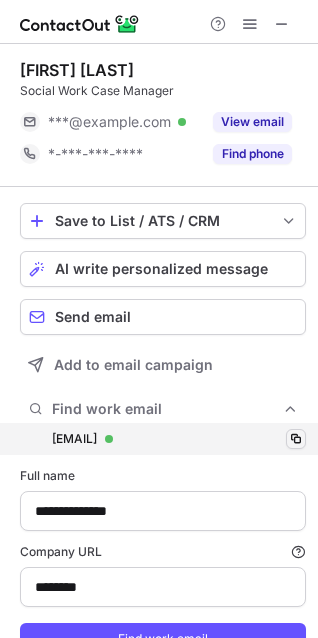 click at bounding box center (296, 439) 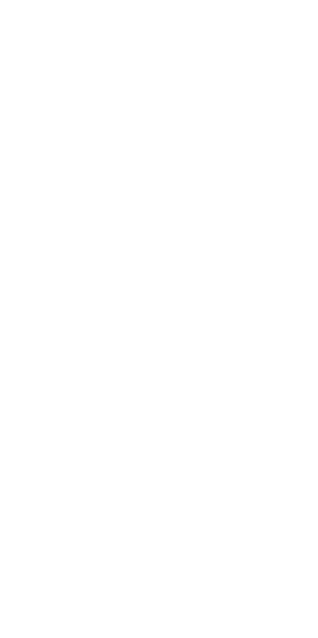 scroll, scrollTop: 0, scrollLeft: 0, axis: both 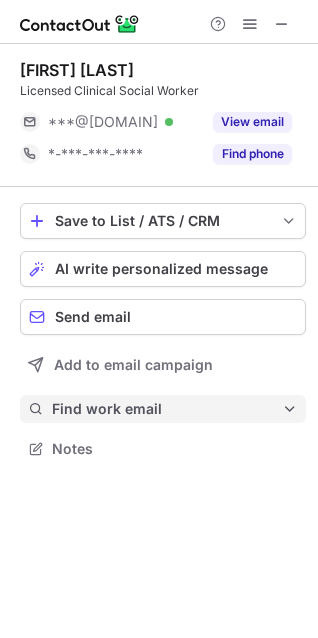 drag, startPoint x: 62, startPoint y: 406, endPoint x: 48, endPoint y: 419, distance: 19.104973 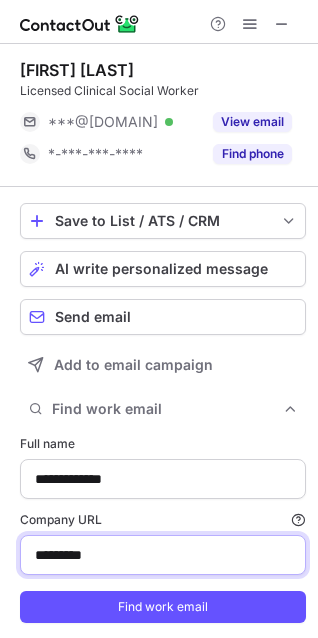 click on "*********" at bounding box center (163, 555) 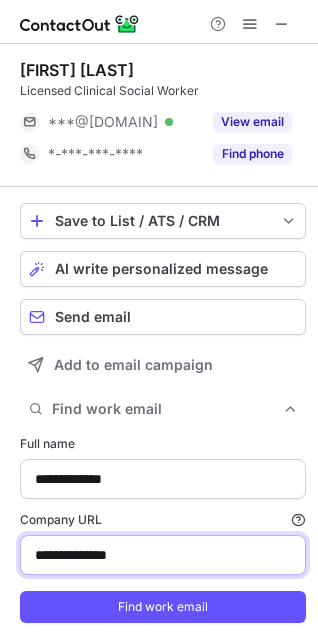 type on "**********" 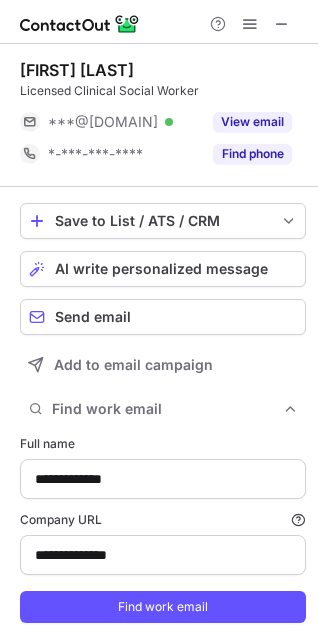 type 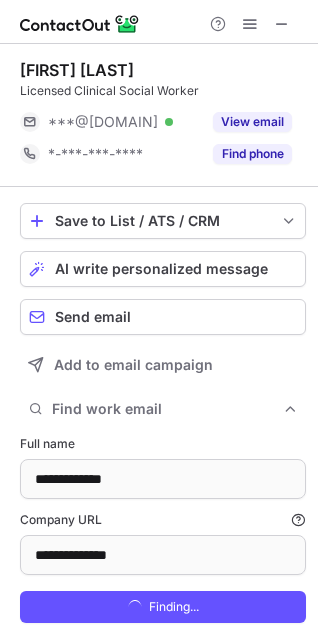 scroll, scrollTop: 10, scrollLeft: 10, axis: both 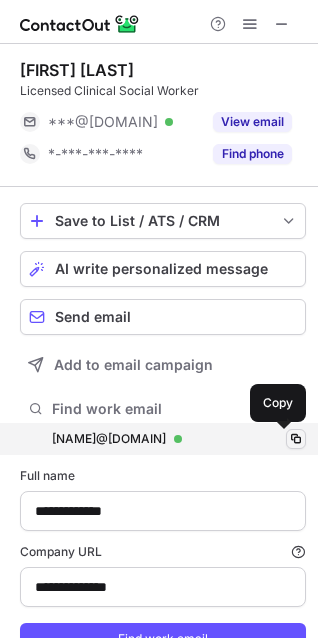 click at bounding box center (296, 439) 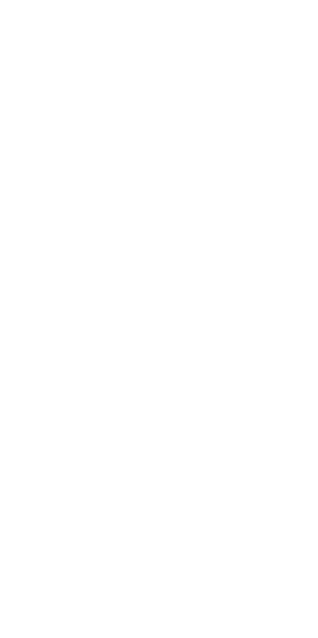 scroll, scrollTop: 0, scrollLeft: 0, axis: both 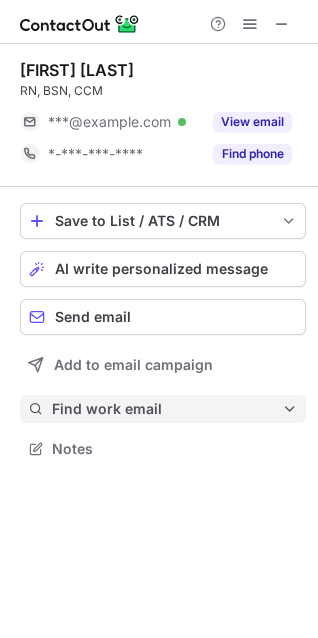 click on "Find work email" at bounding box center (167, 409) 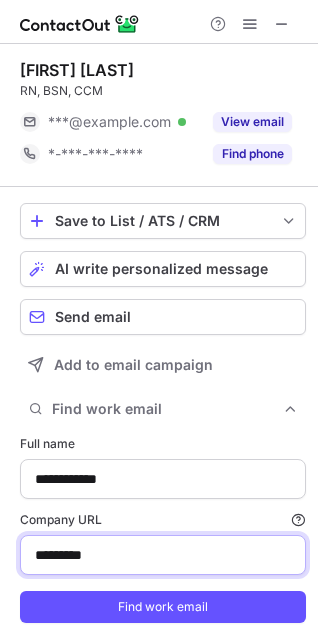 click on "*********" at bounding box center (163, 555) 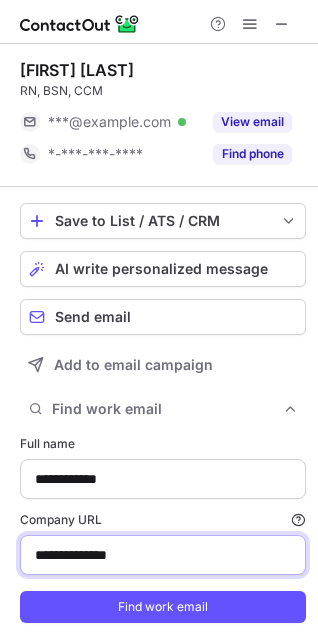 type on "**********" 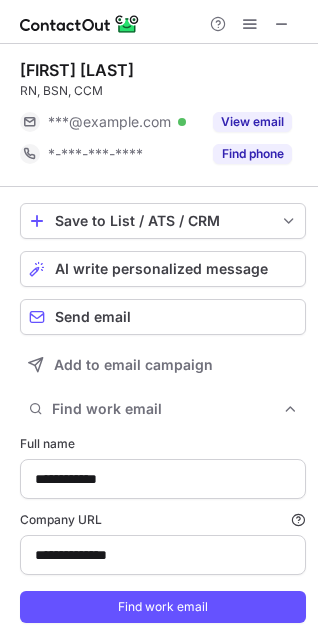 type 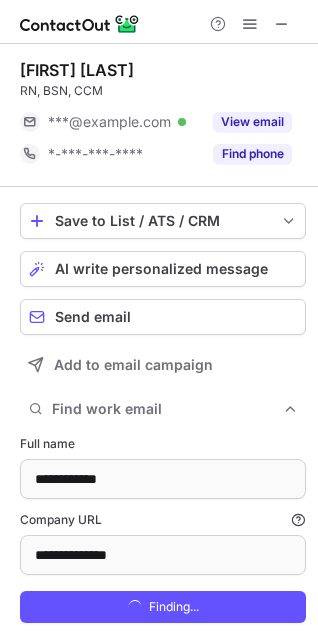 scroll, scrollTop: 10, scrollLeft: 10, axis: both 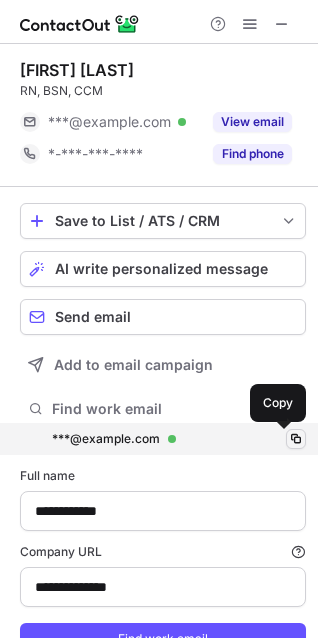 click at bounding box center (296, 439) 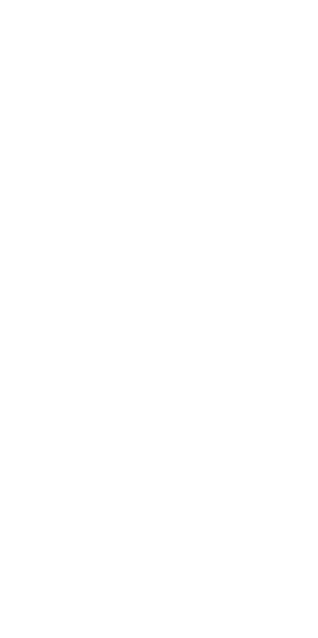 scroll, scrollTop: 0, scrollLeft: 0, axis: both 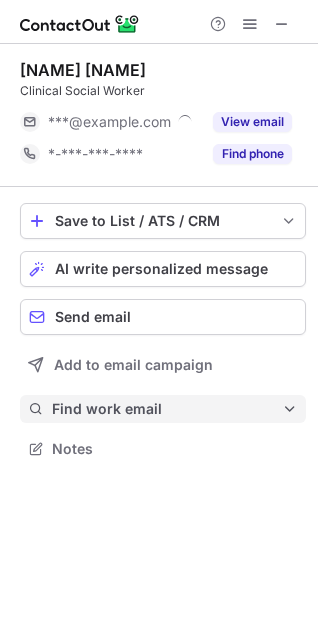 click on "Find work email" at bounding box center (167, 409) 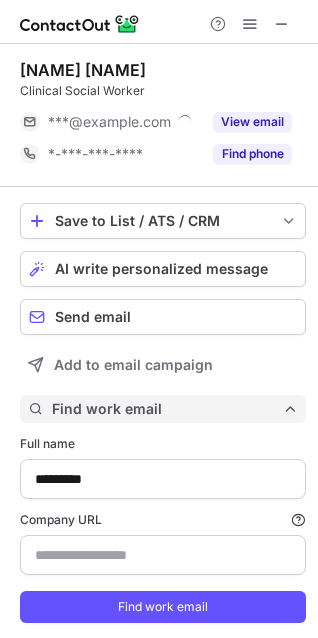 scroll, scrollTop: 10, scrollLeft: 10, axis: both 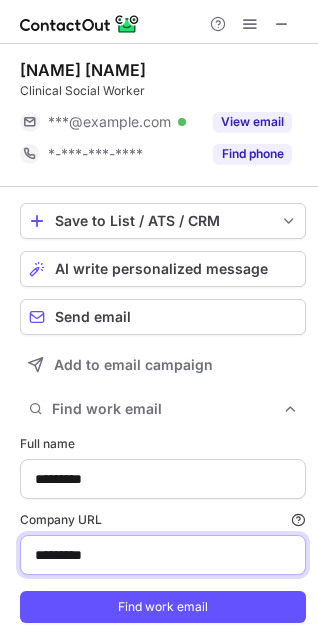 click on "*********" at bounding box center [163, 555] 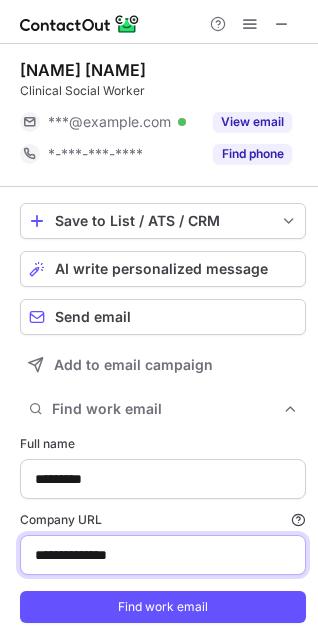 type on "**********" 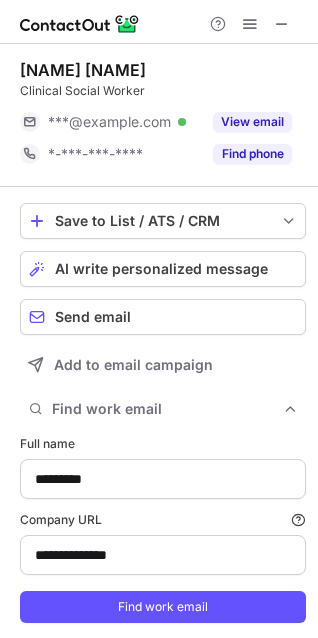 type 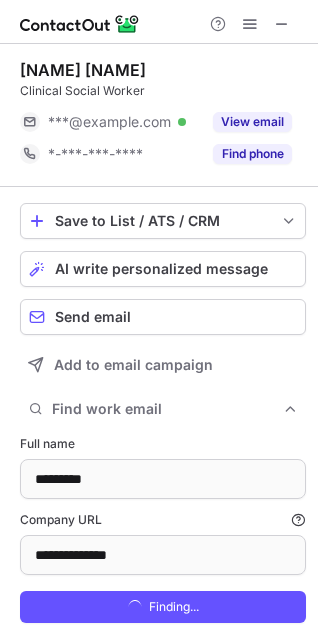 scroll, scrollTop: 10, scrollLeft: 10, axis: both 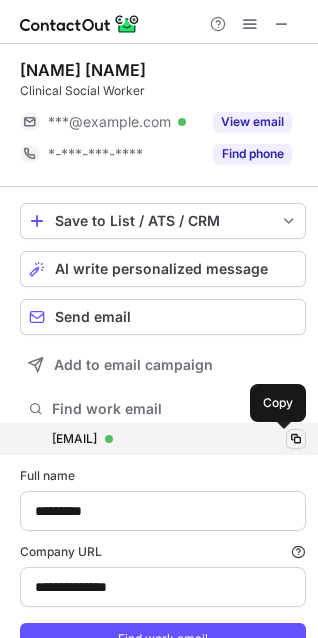 click at bounding box center (296, 439) 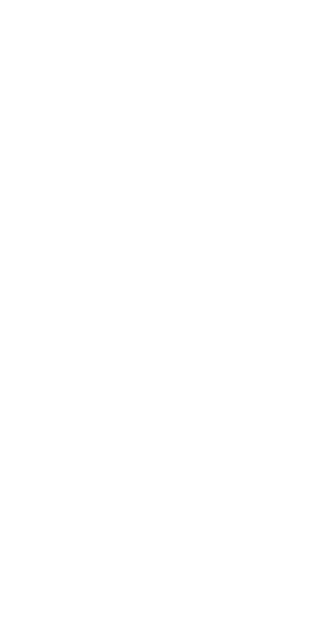 scroll, scrollTop: 0, scrollLeft: 0, axis: both 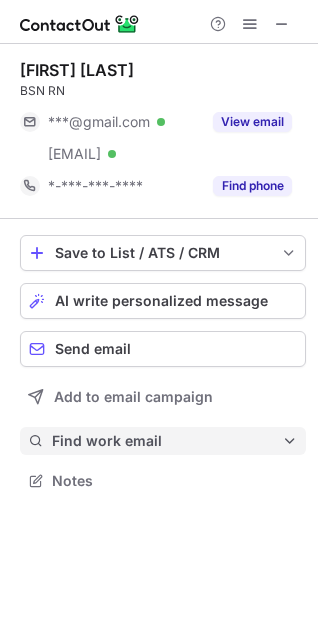 click on "Find work email" at bounding box center [167, 441] 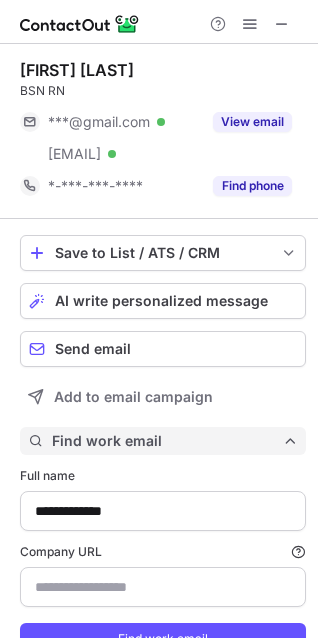scroll, scrollTop: 10, scrollLeft: 10, axis: both 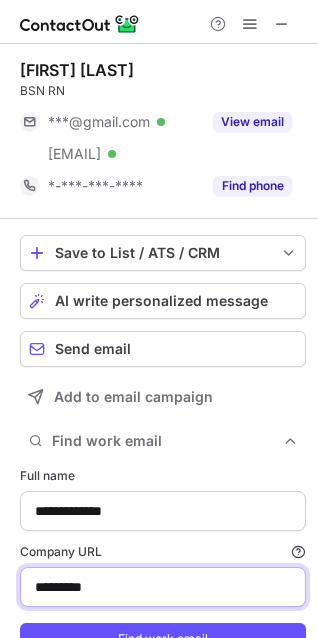 click on "*********" at bounding box center [163, 587] 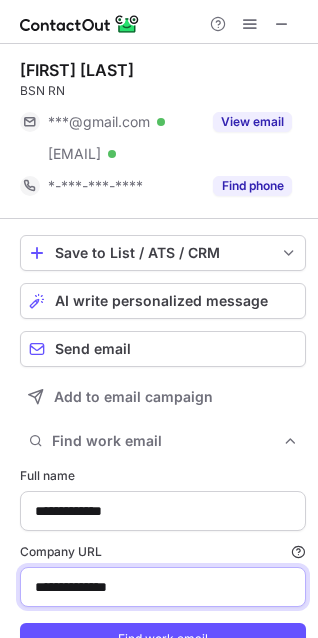 type on "**********" 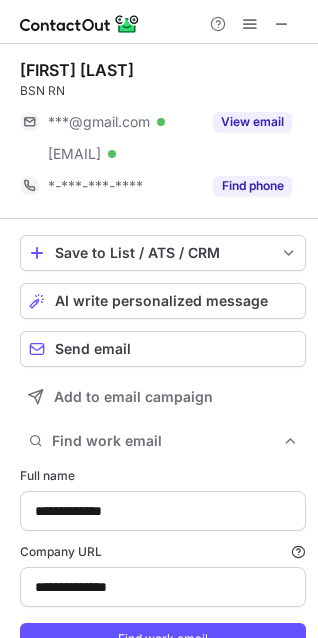 type 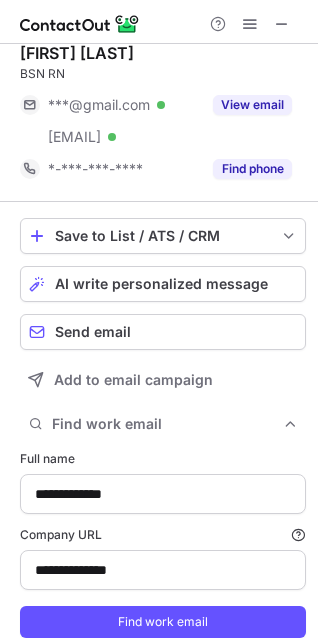click on "Find work email" at bounding box center [163, 622] 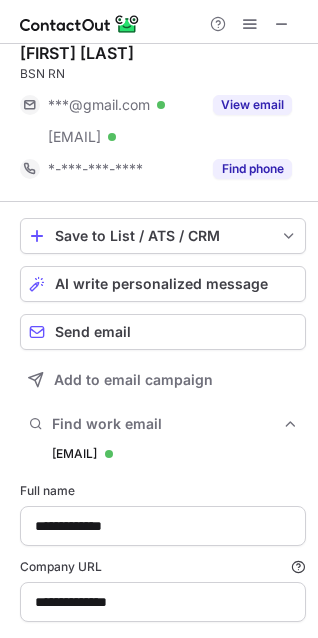 scroll, scrollTop: 10, scrollLeft: 10, axis: both 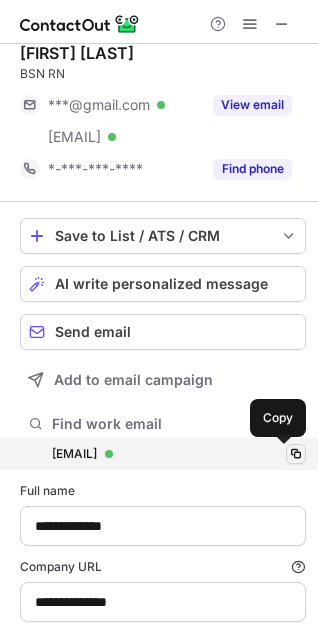 click at bounding box center (296, 454) 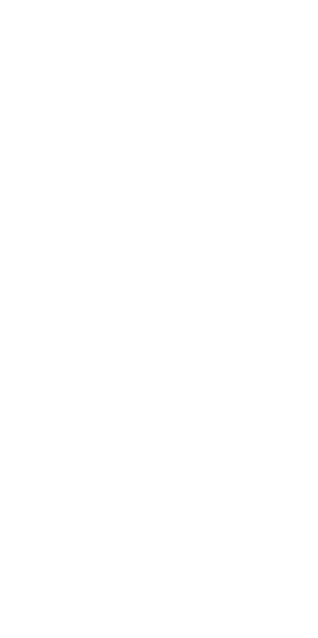 scroll, scrollTop: 0, scrollLeft: 0, axis: both 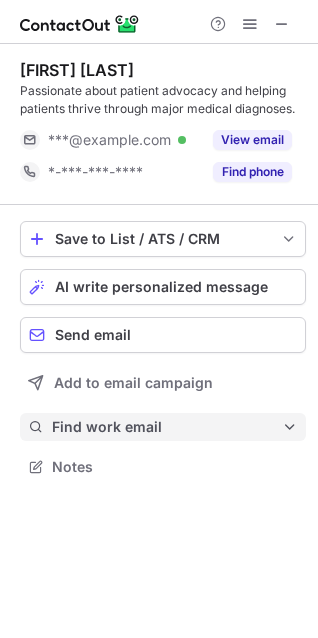 click on "Find work email" at bounding box center [167, 427] 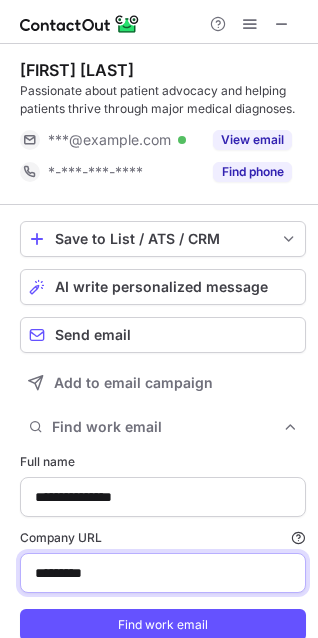 click on "*********" at bounding box center [163, 573] 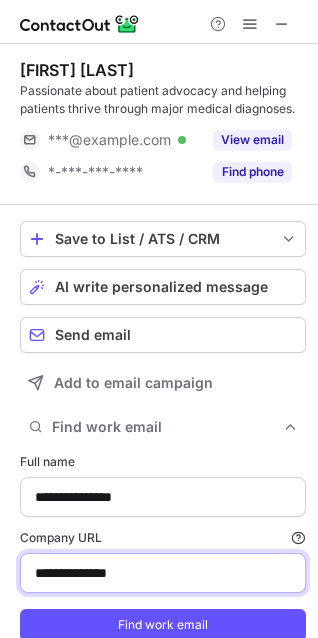 click on "Find work email" at bounding box center (163, 625) 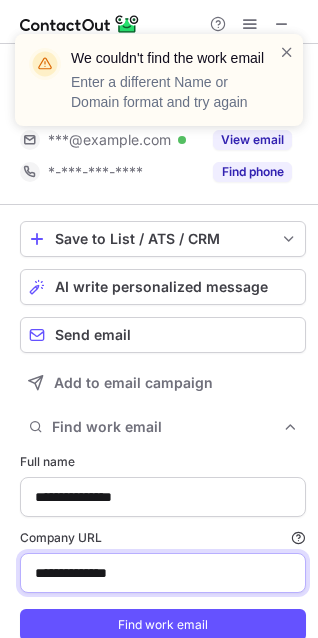 click on "**********" at bounding box center [163, 573] 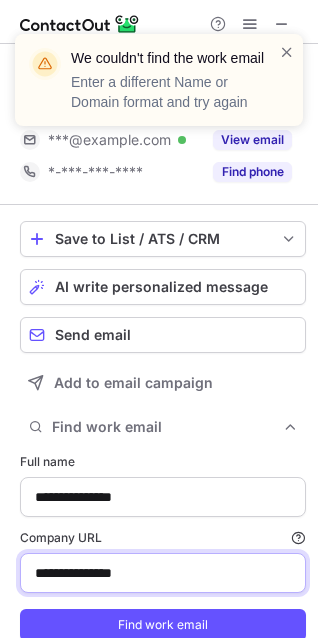 type on "**********" 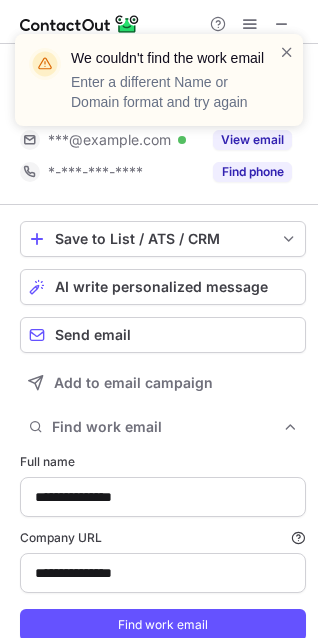 scroll, scrollTop: 3, scrollLeft: 0, axis: vertical 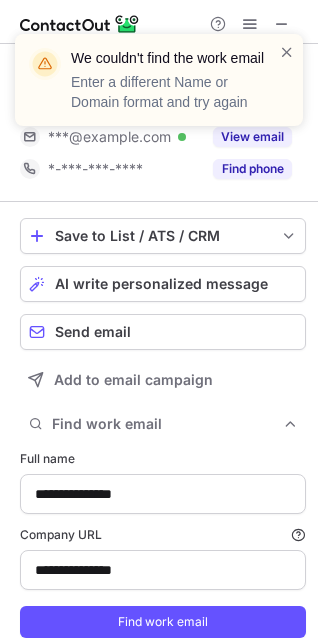 type 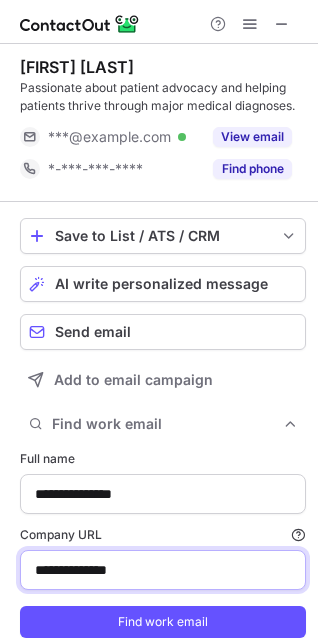 type on "**********" 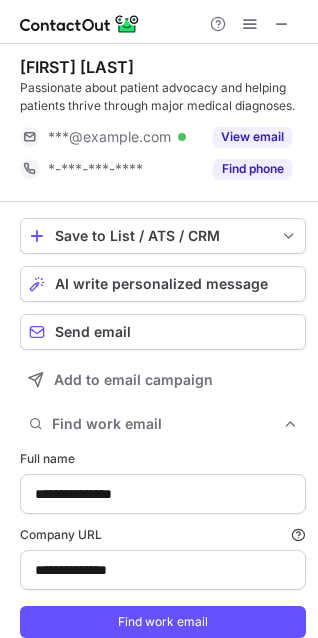 click on "Find work email" at bounding box center (163, 622) 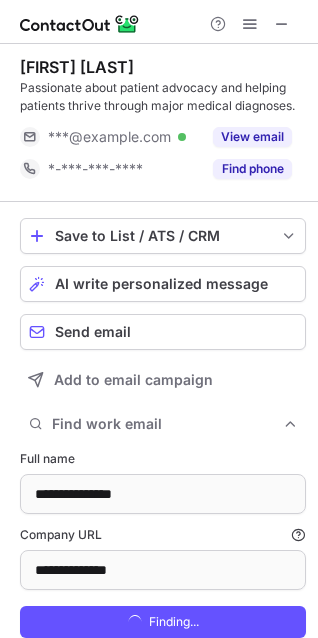 scroll, scrollTop: 10, scrollLeft: 10, axis: both 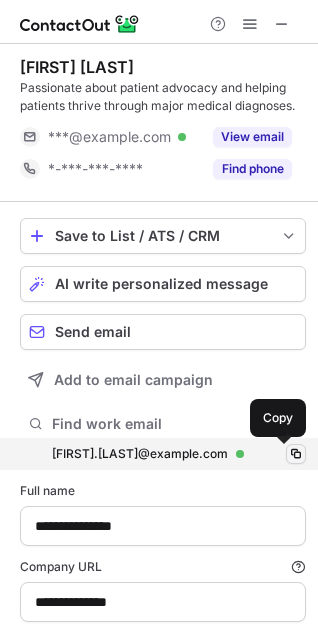 click at bounding box center (296, 454) 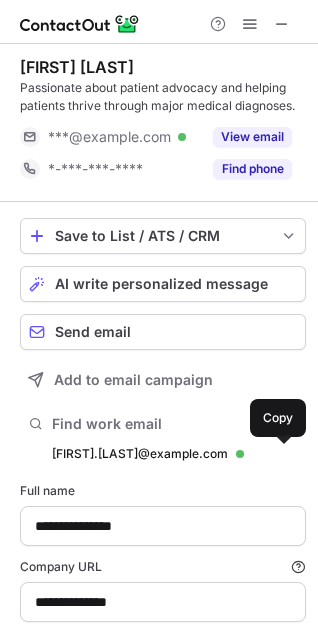 type 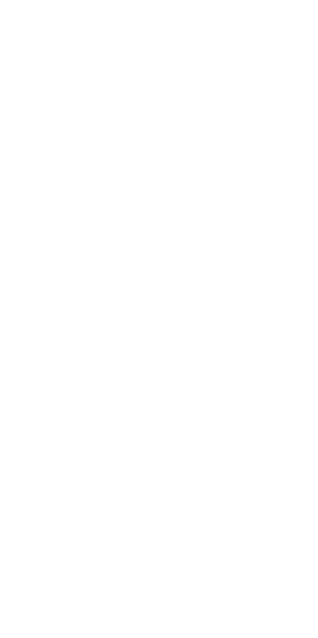 scroll, scrollTop: 0, scrollLeft: 0, axis: both 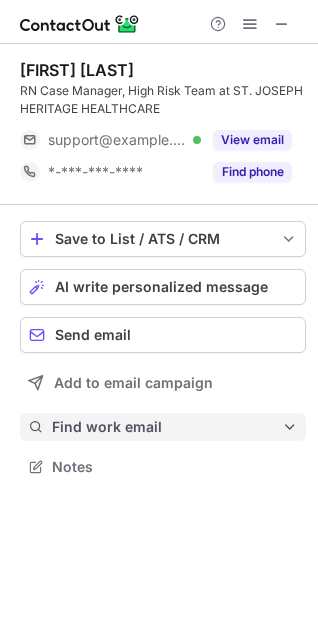 click on "Find work email" at bounding box center [167, 427] 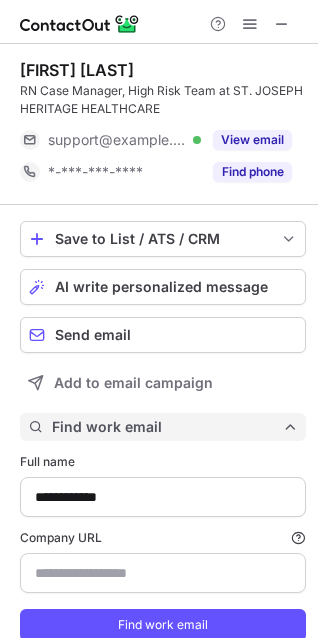 scroll, scrollTop: 665, scrollLeft: 304, axis: both 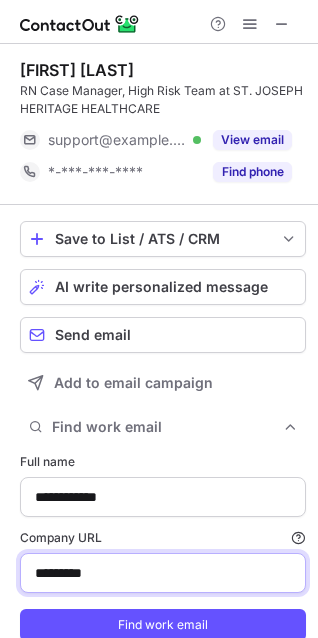 click on "*********" at bounding box center (163, 573) 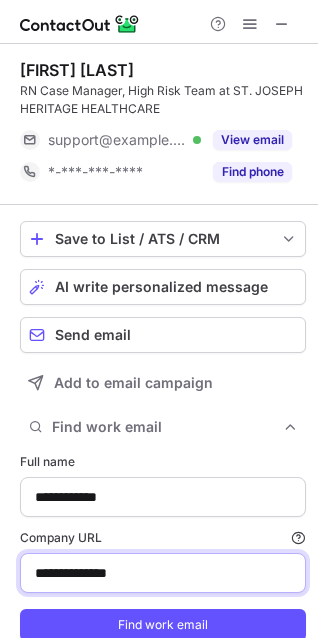 type on "**********" 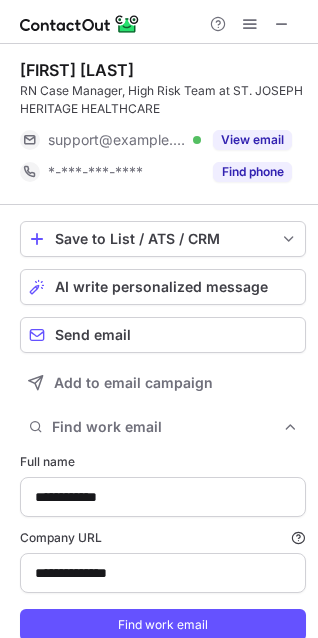 type 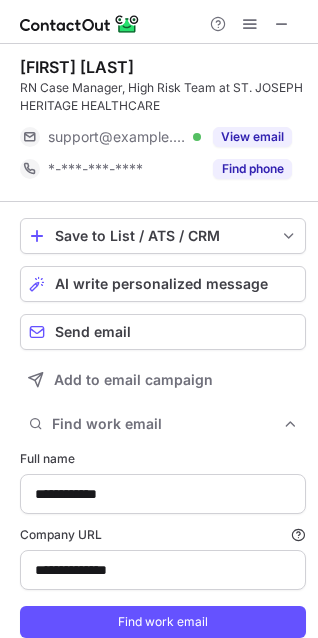 click on "Find work email" at bounding box center [163, 622] 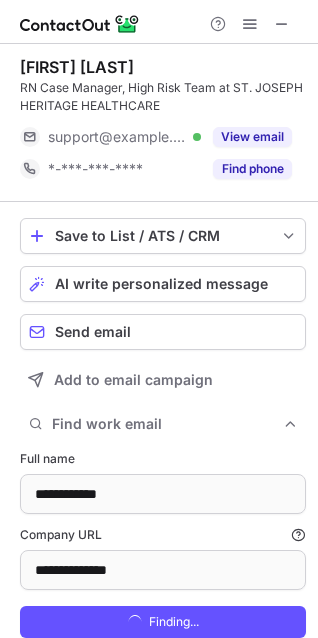 scroll, scrollTop: 10, scrollLeft: 10, axis: both 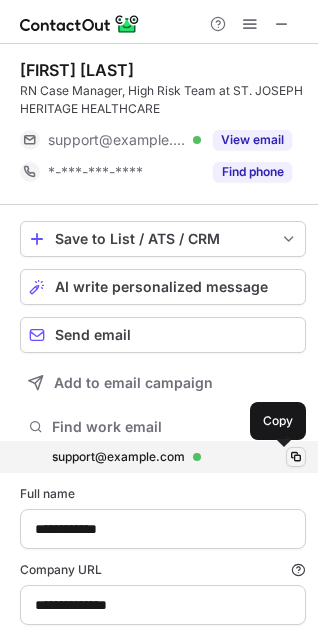 click at bounding box center (296, 457) 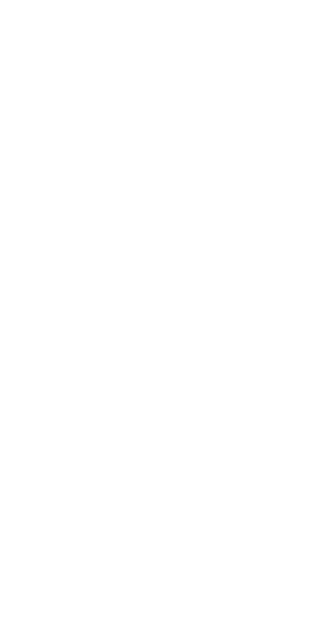 scroll, scrollTop: 0, scrollLeft: 0, axis: both 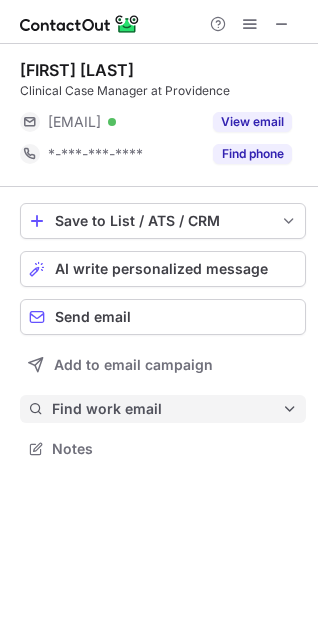 click on "Find work email" at bounding box center (163, 409) 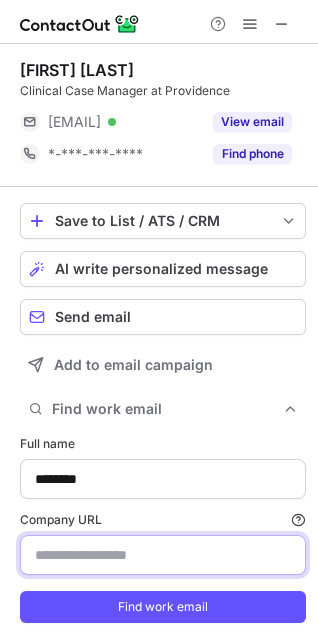 click on "Company URL Finding work email will consume 1 credit if a match is found." at bounding box center (163, 555) 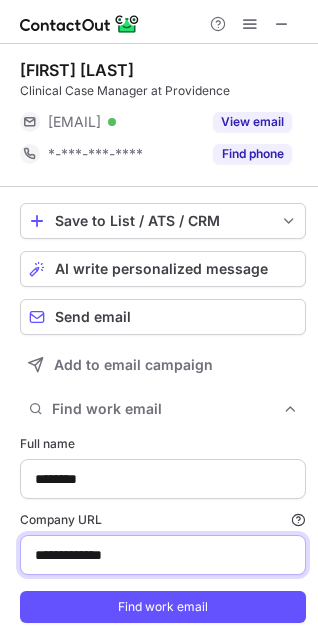 click on "**********" at bounding box center [163, 555] 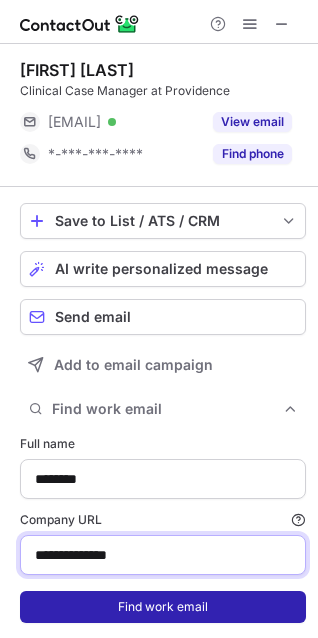 type on "**********" 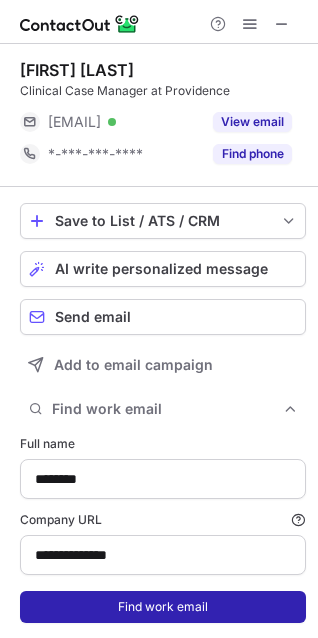 type 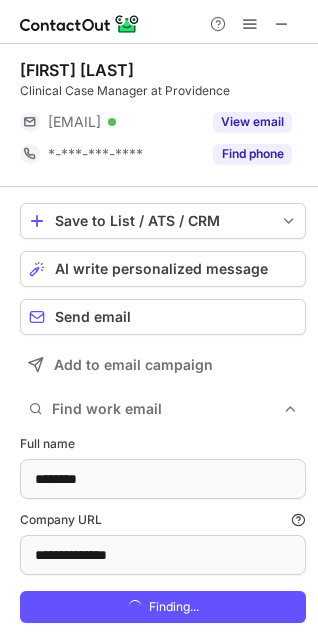 scroll, scrollTop: 10, scrollLeft: 10, axis: both 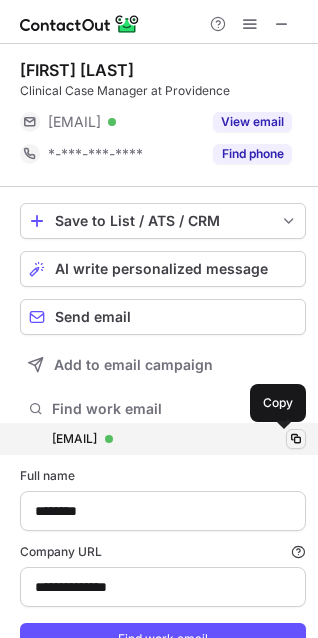 click at bounding box center [296, 439] 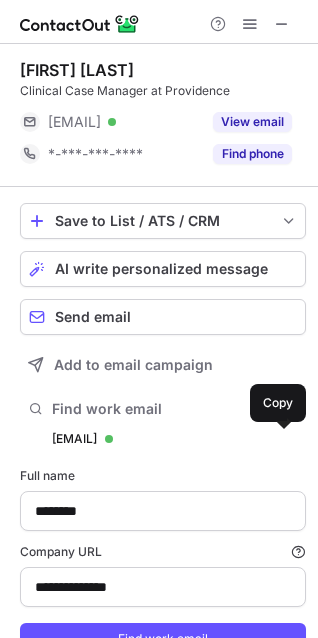 type 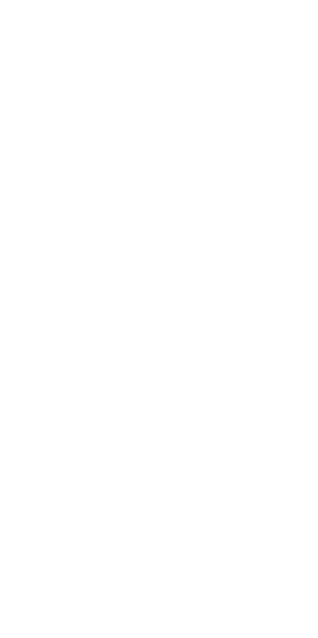scroll, scrollTop: 0, scrollLeft: 0, axis: both 